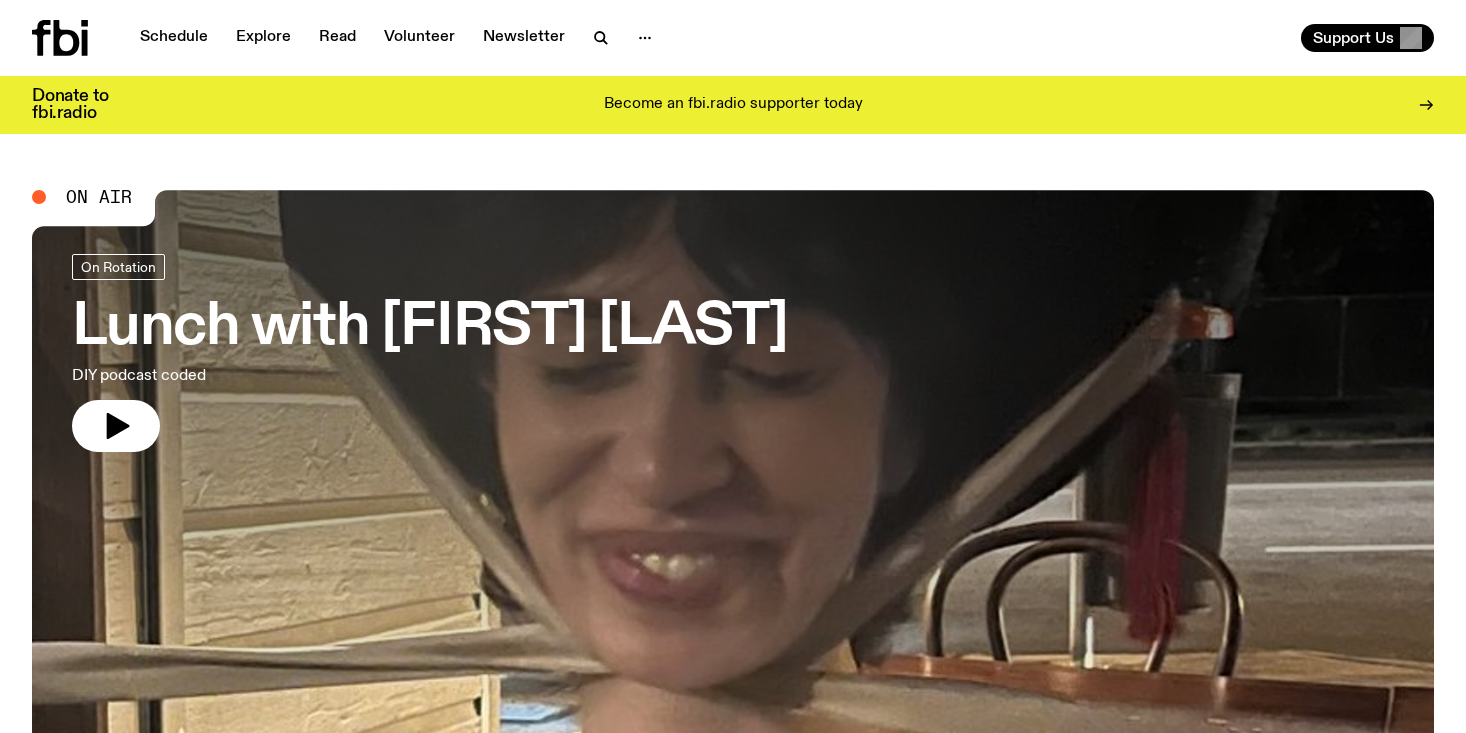 scroll, scrollTop: 0, scrollLeft: 0, axis: both 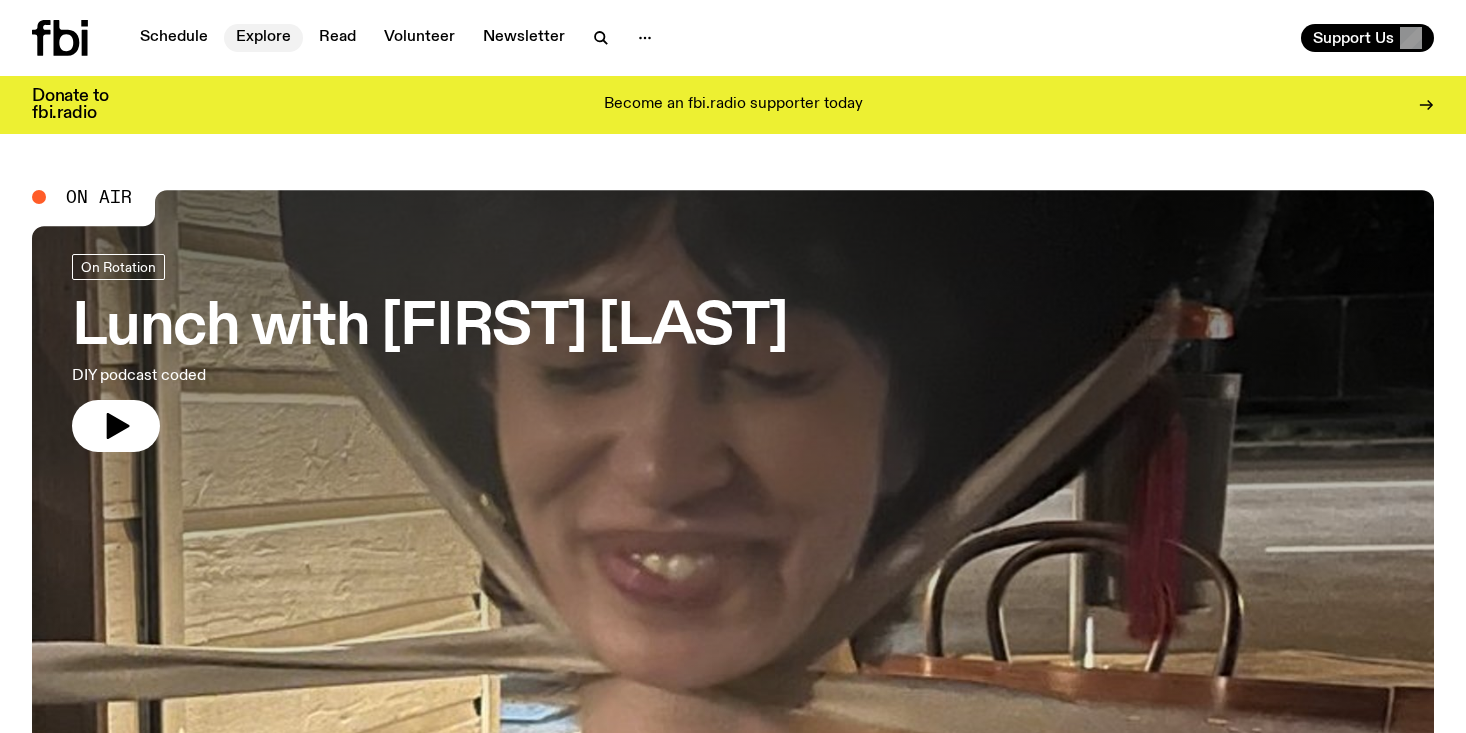 click on "Explore" at bounding box center [263, 38] 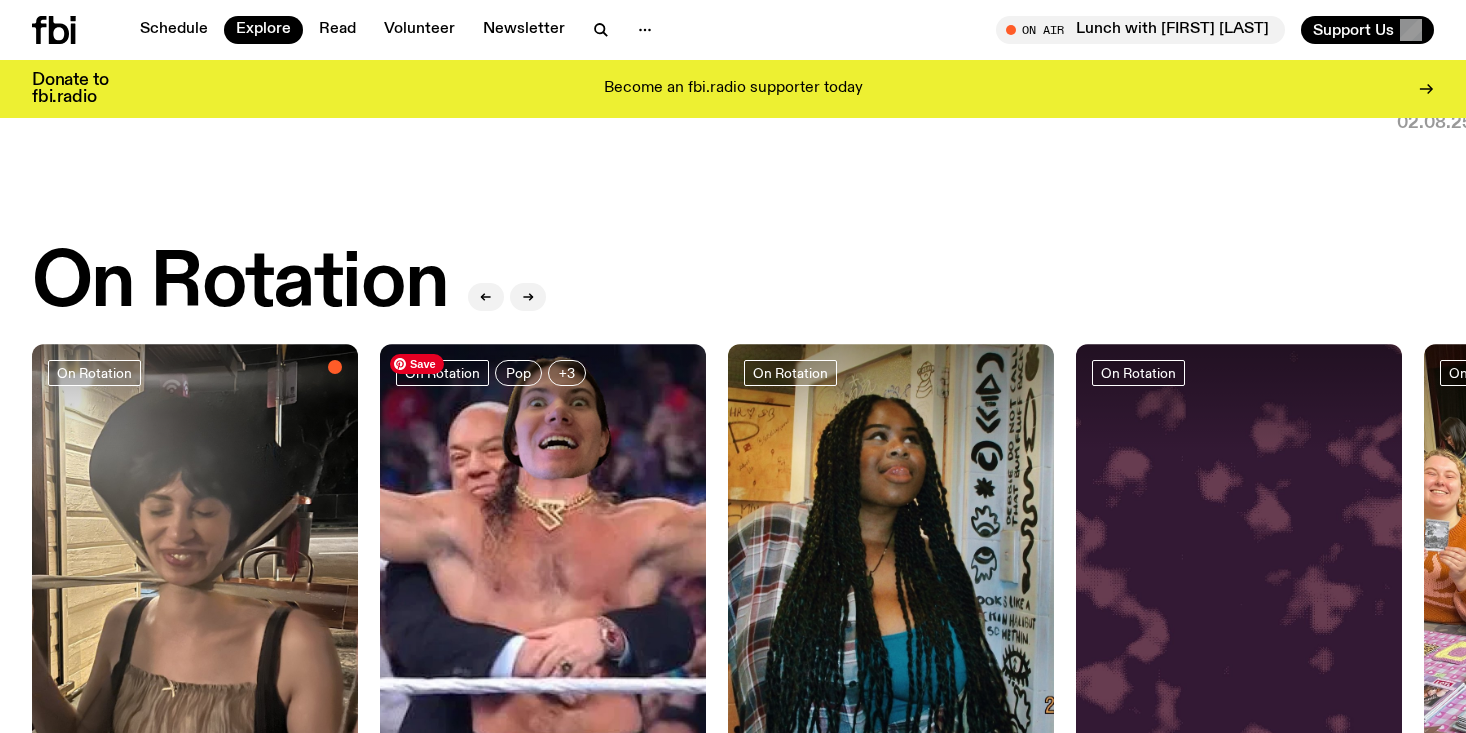 scroll, scrollTop: 636, scrollLeft: 0, axis: vertical 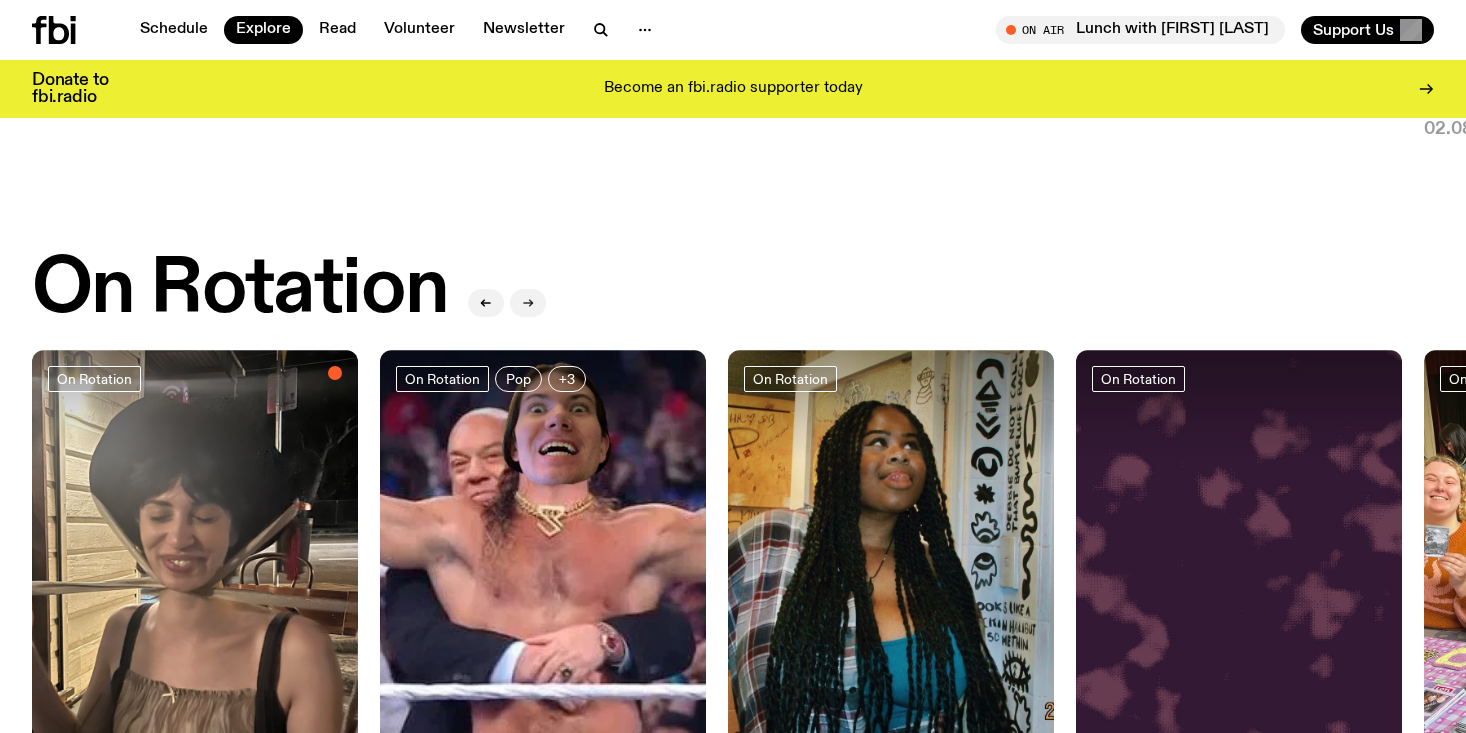 click 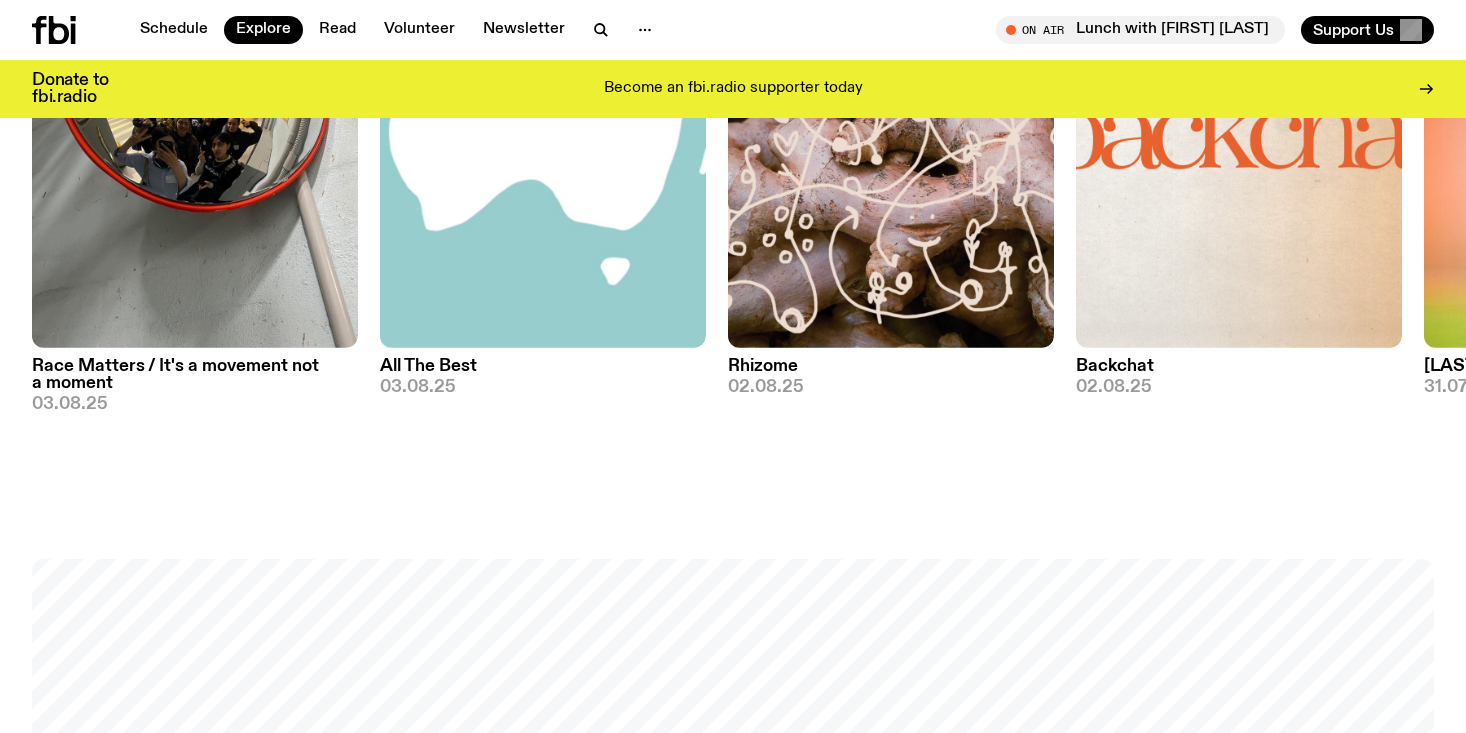 scroll, scrollTop: 2186, scrollLeft: 0, axis: vertical 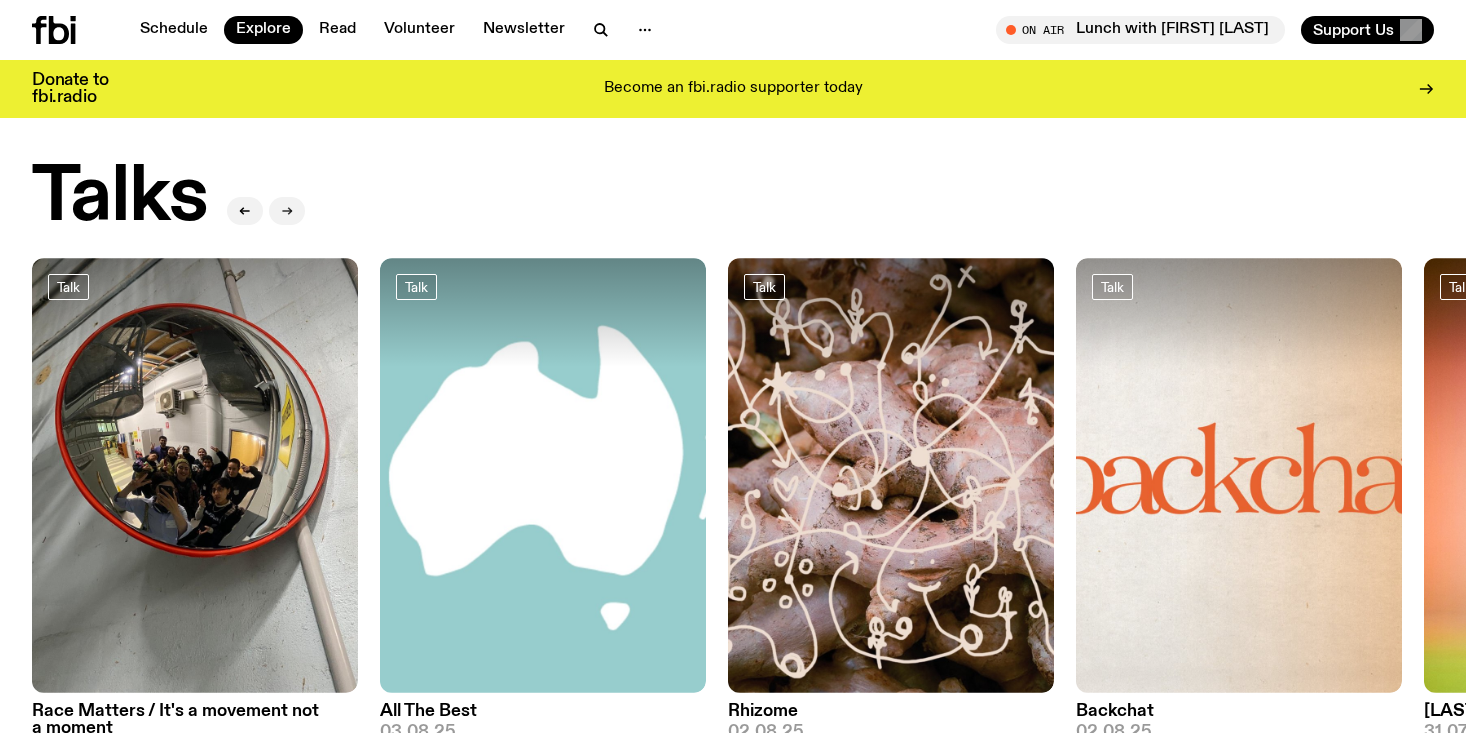 click 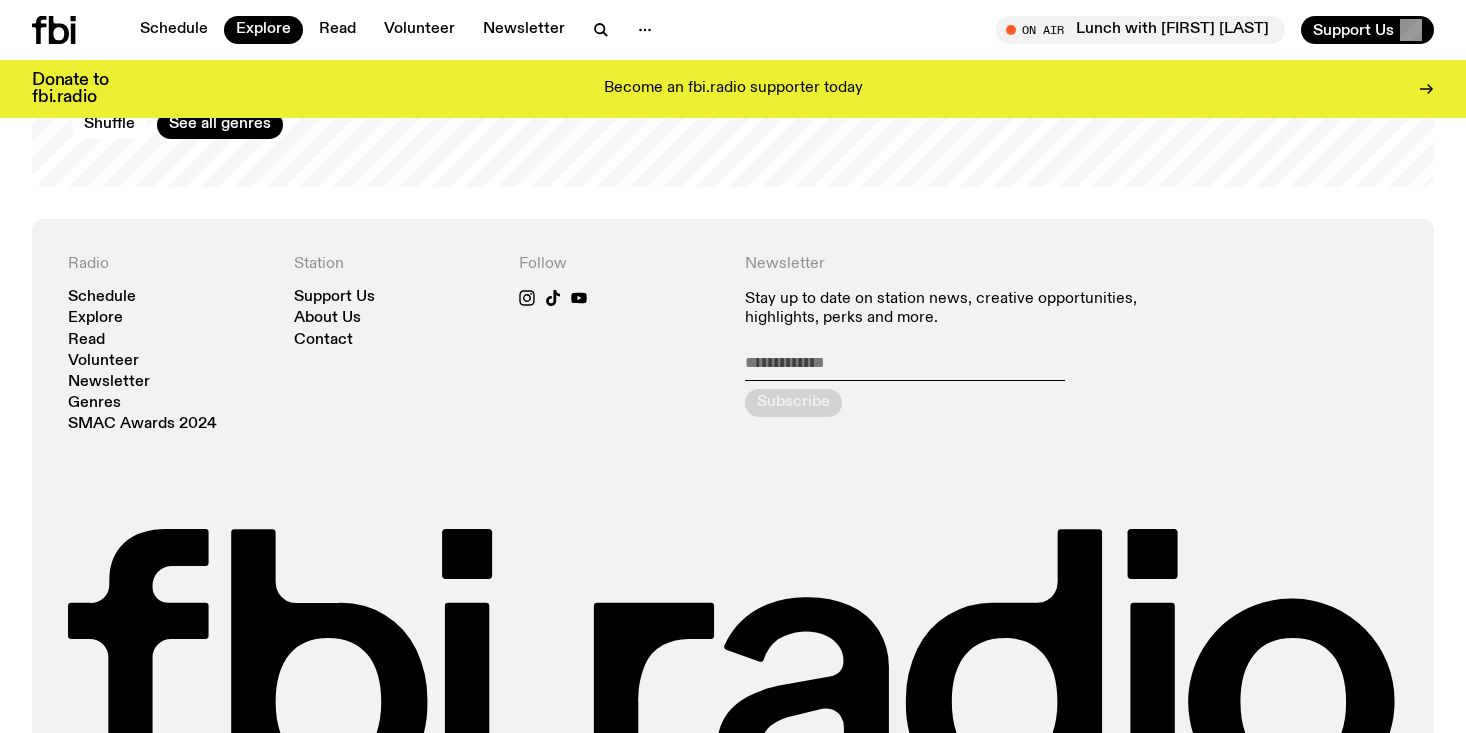 scroll, scrollTop: 3892, scrollLeft: 0, axis: vertical 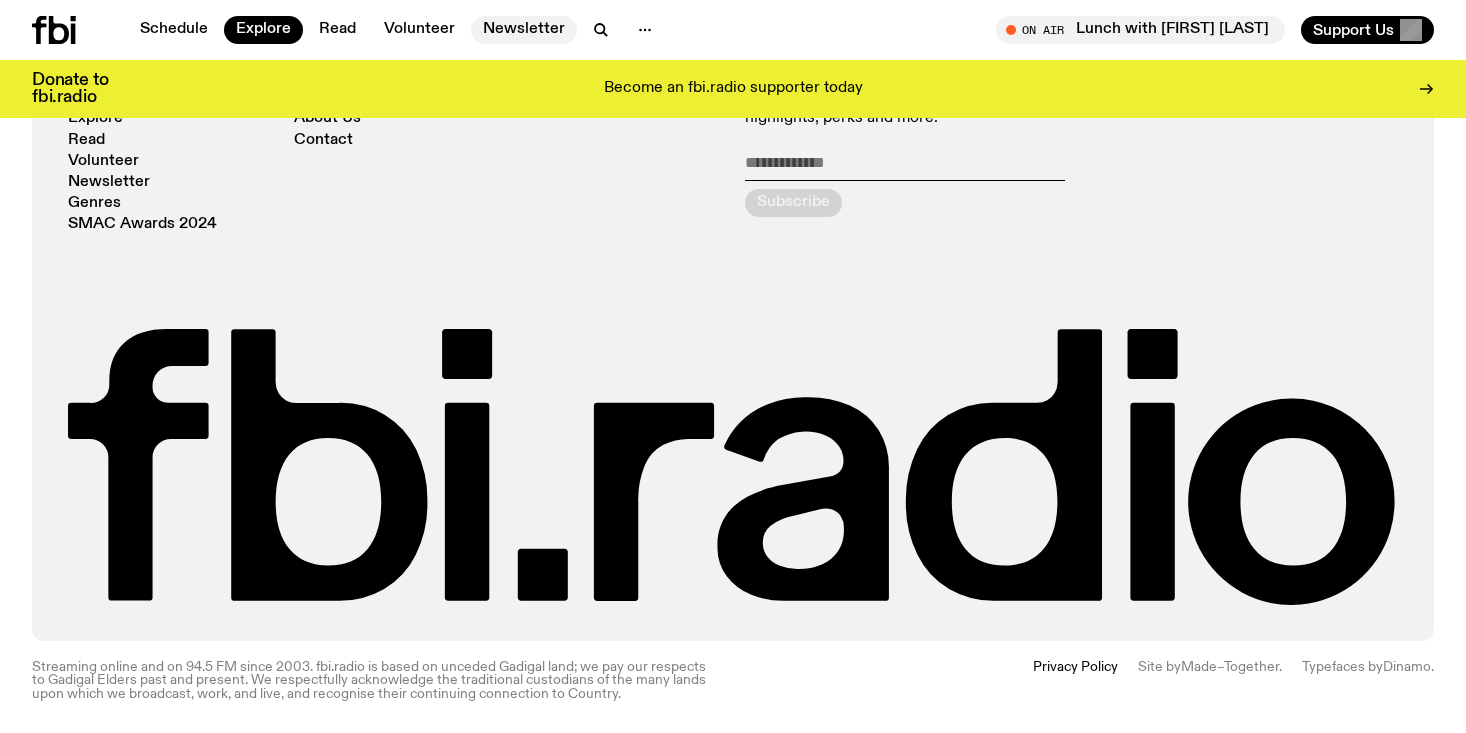 click on "Newsletter" at bounding box center (524, 30) 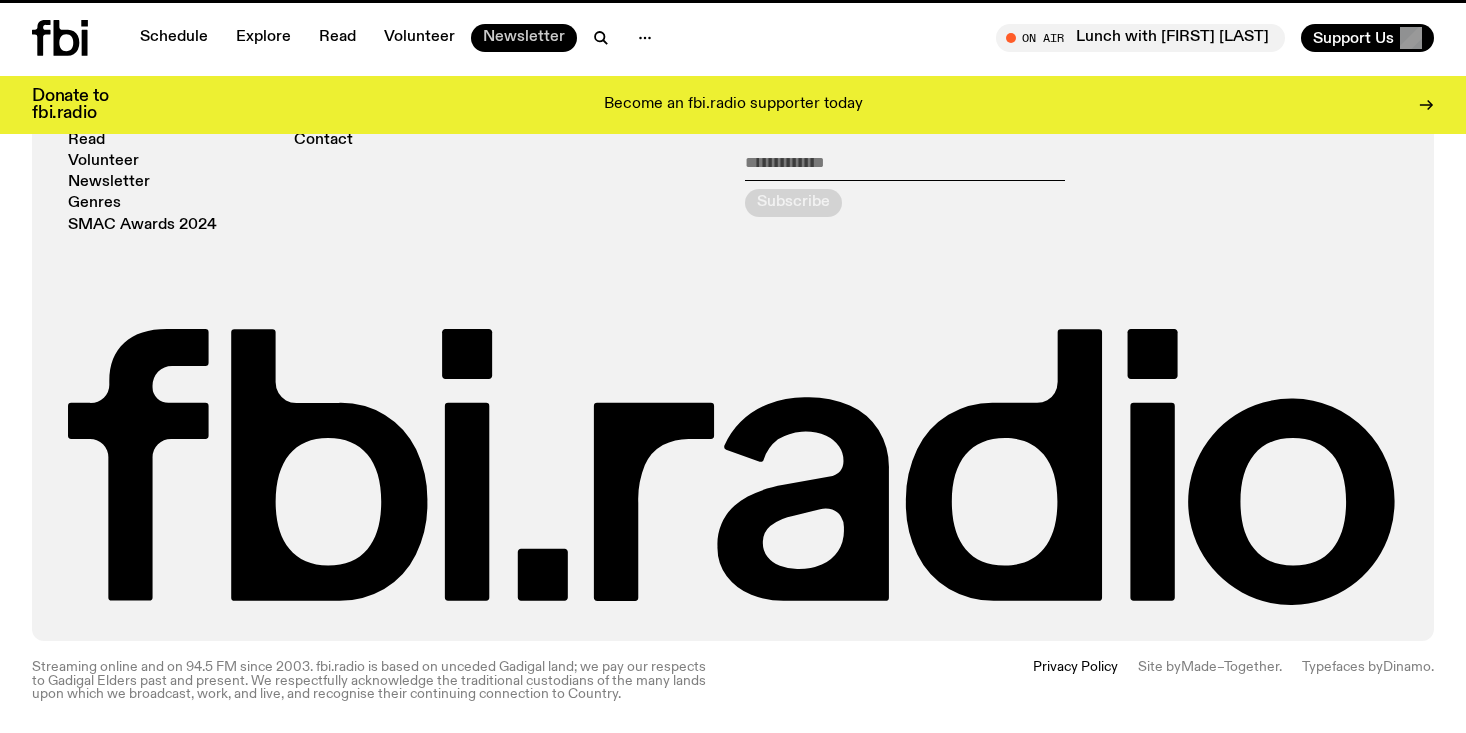 scroll, scrollTop: 0, scrollLeft: 0, axis: both 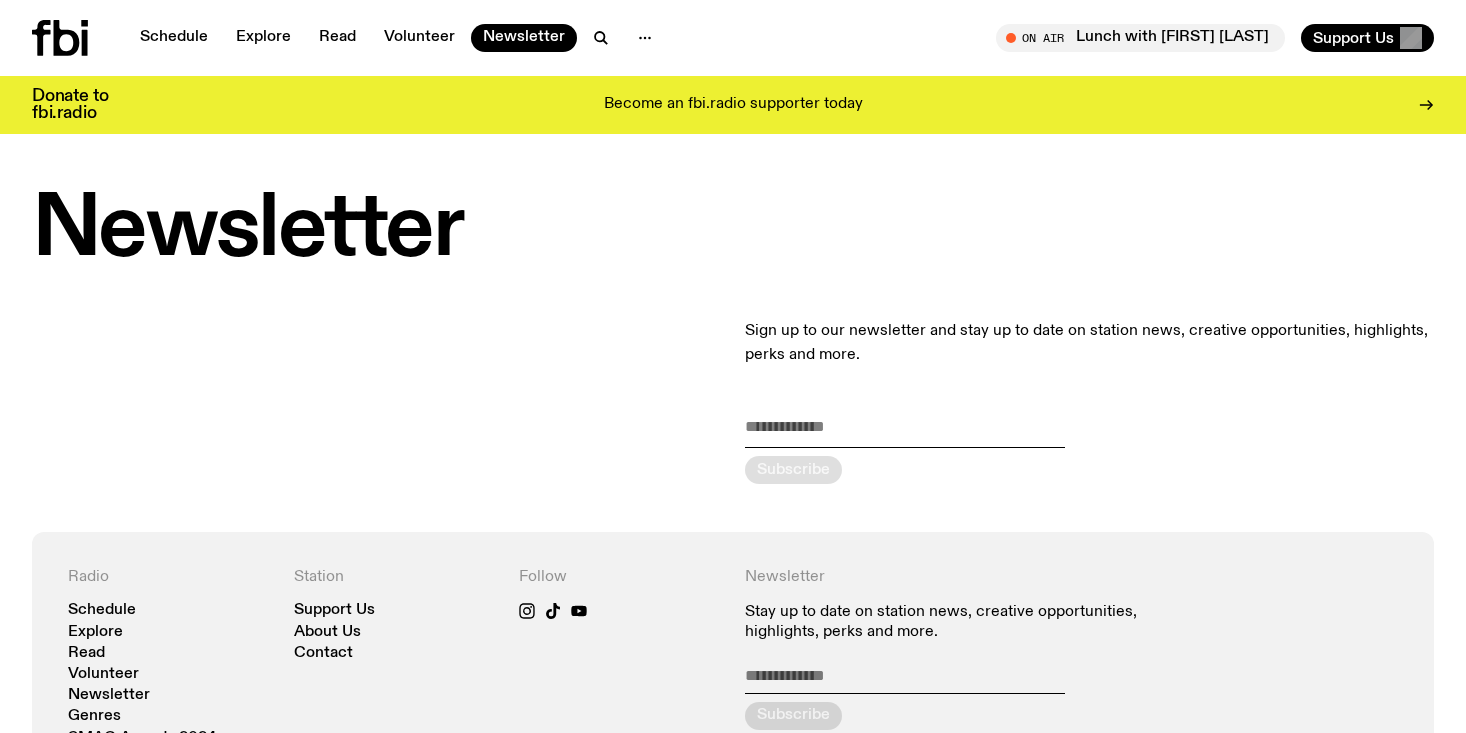 click at bounding box center [905, 431] 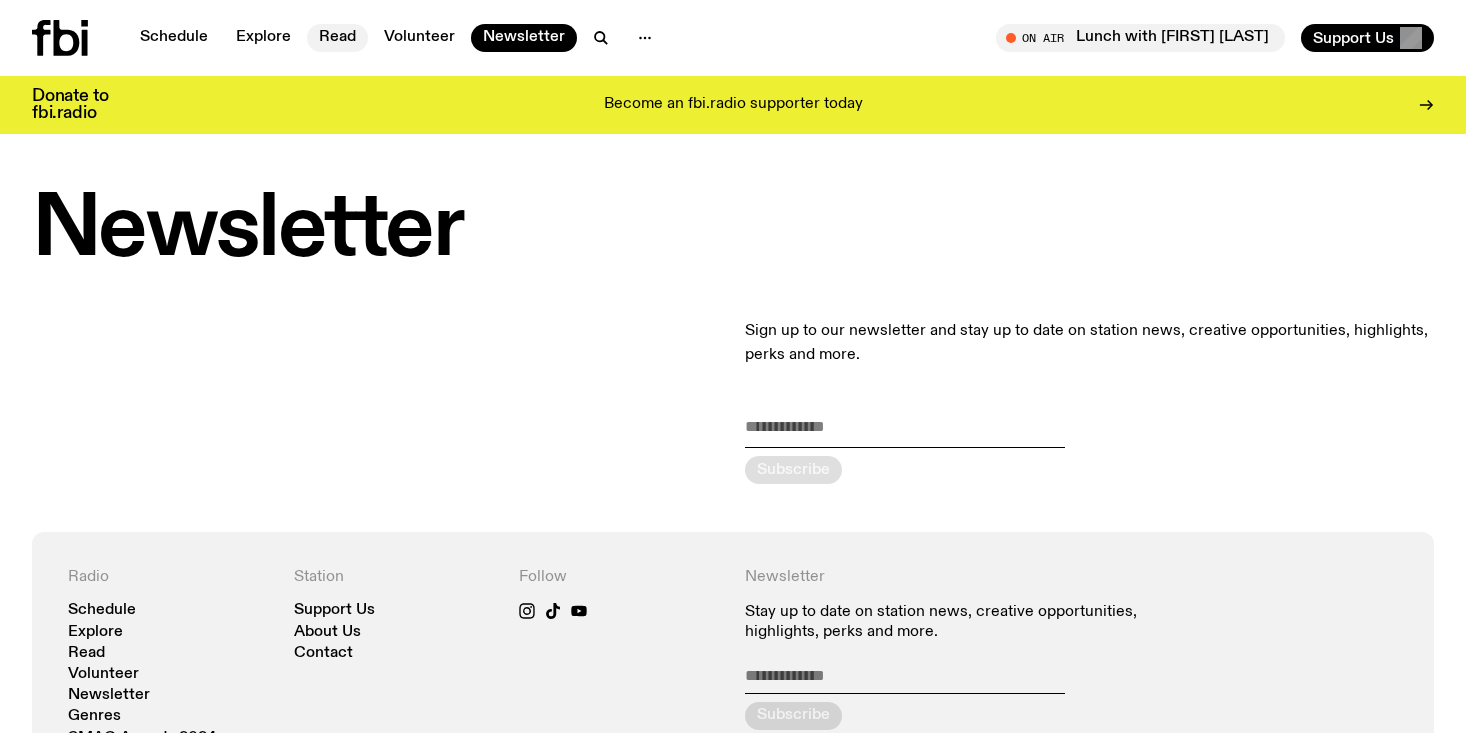 click on "Read" at bounding box center (337, 38) 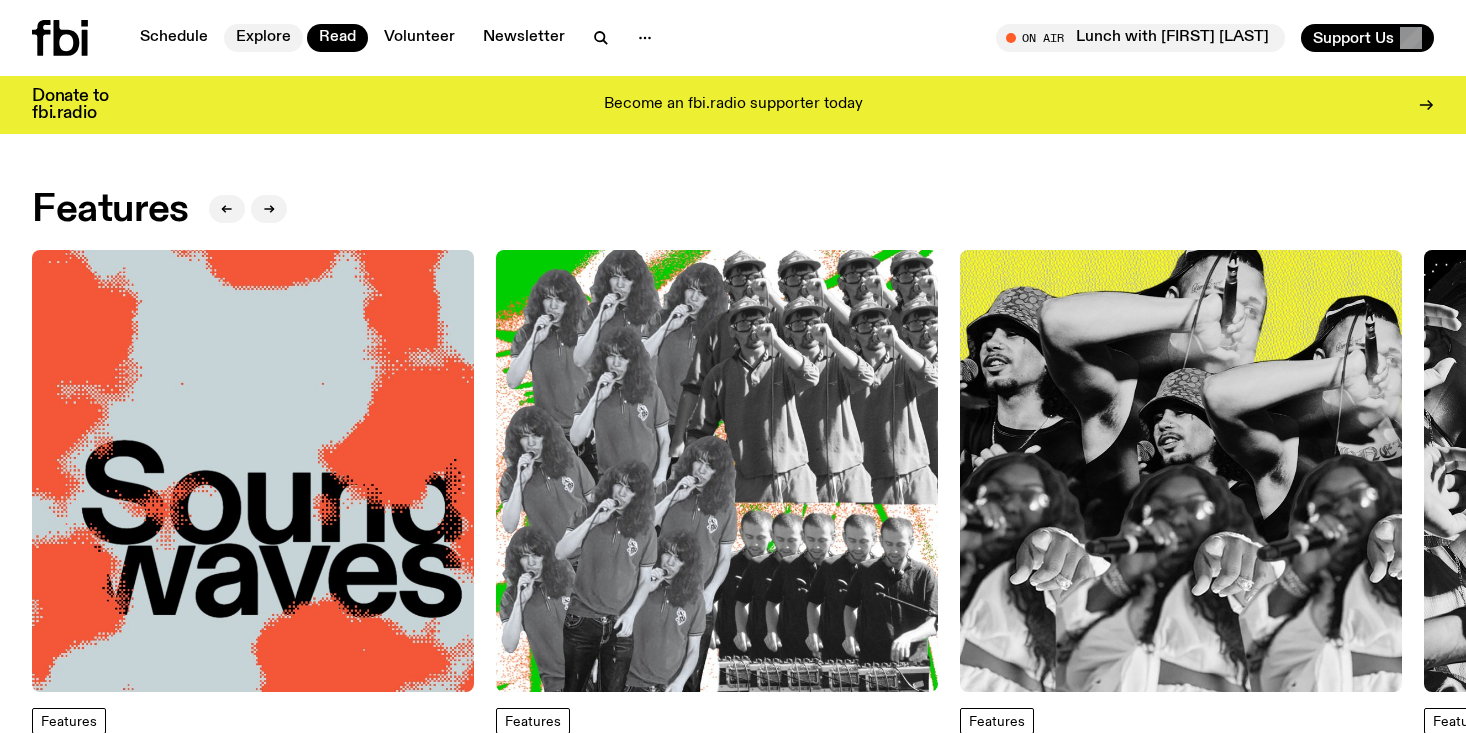 click on "Explore" at bounding box center [263, 38] 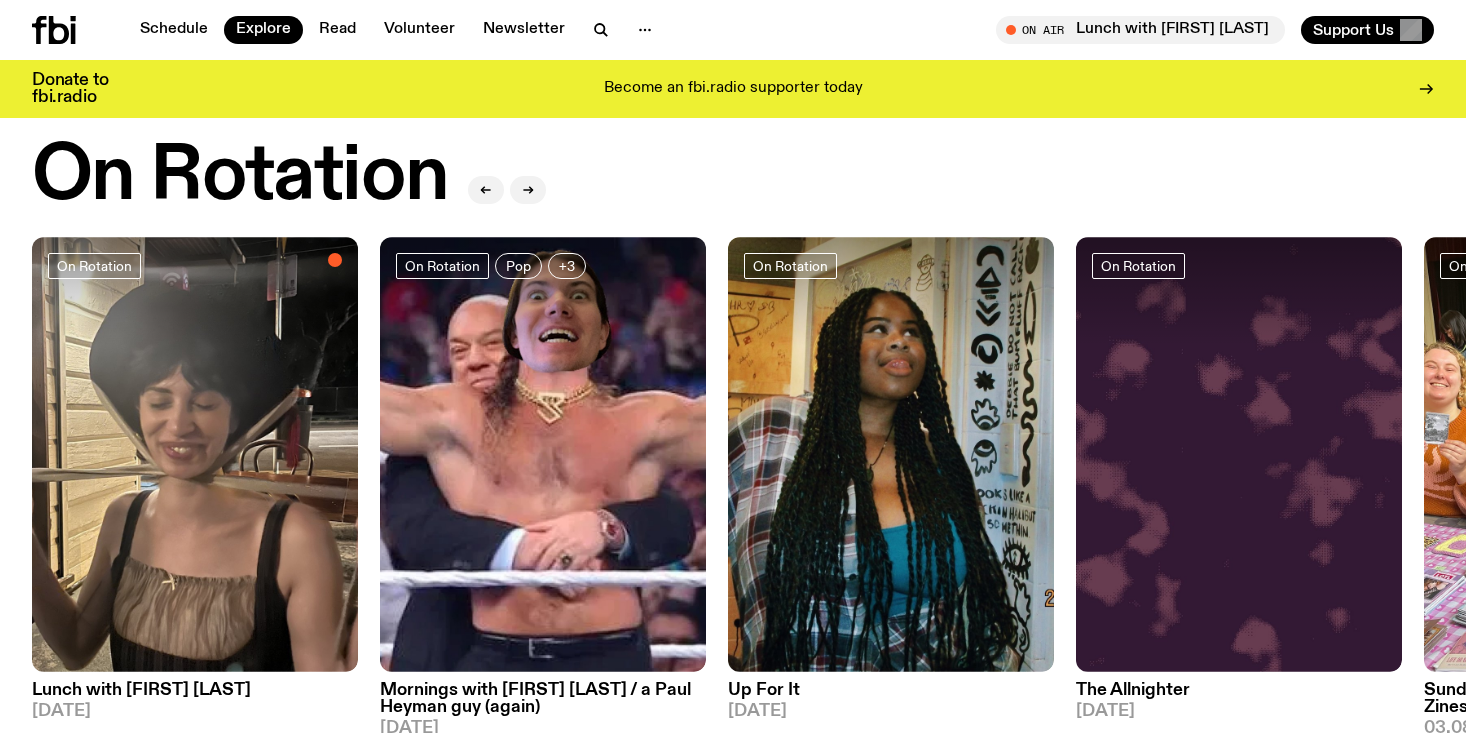 scroll, scrollTop: 753, scrollLeft: 0, axis: vertical 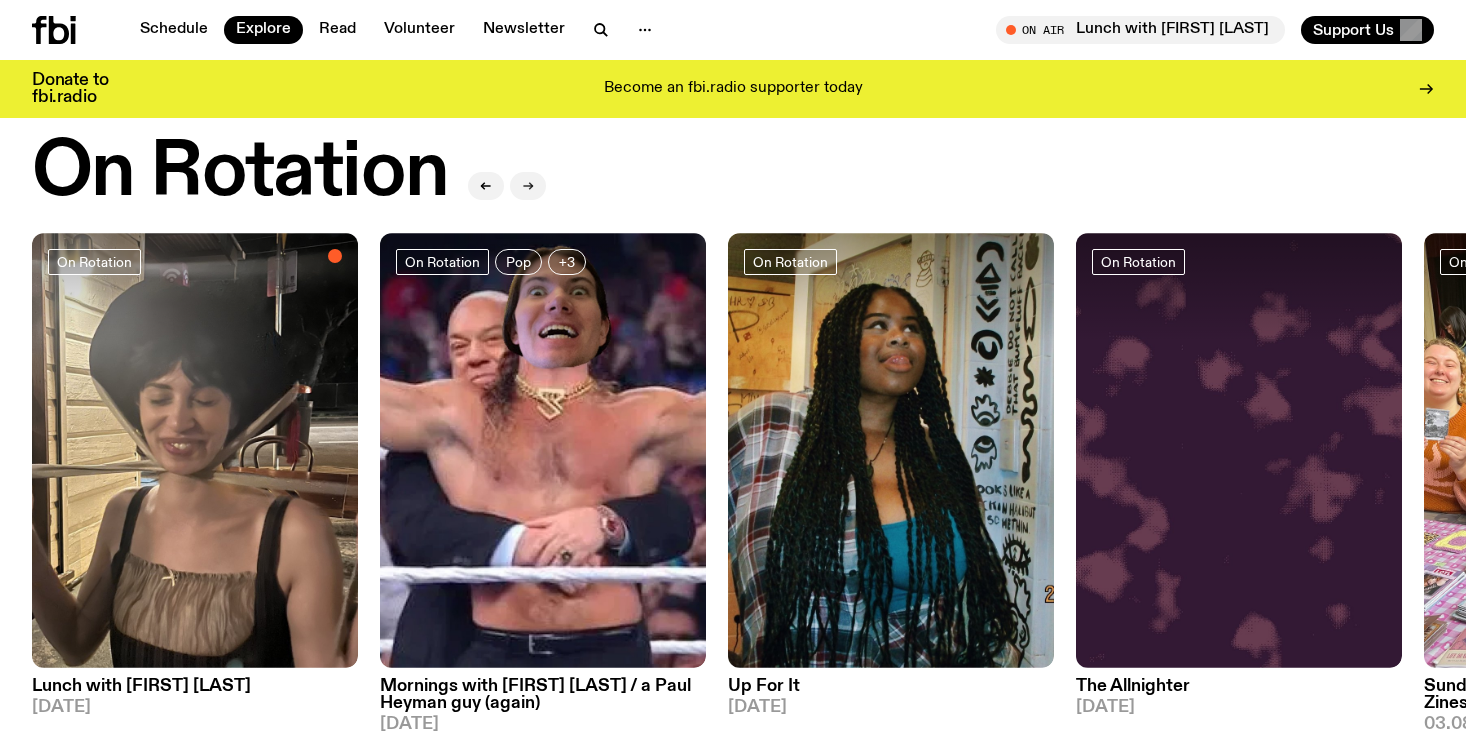 click 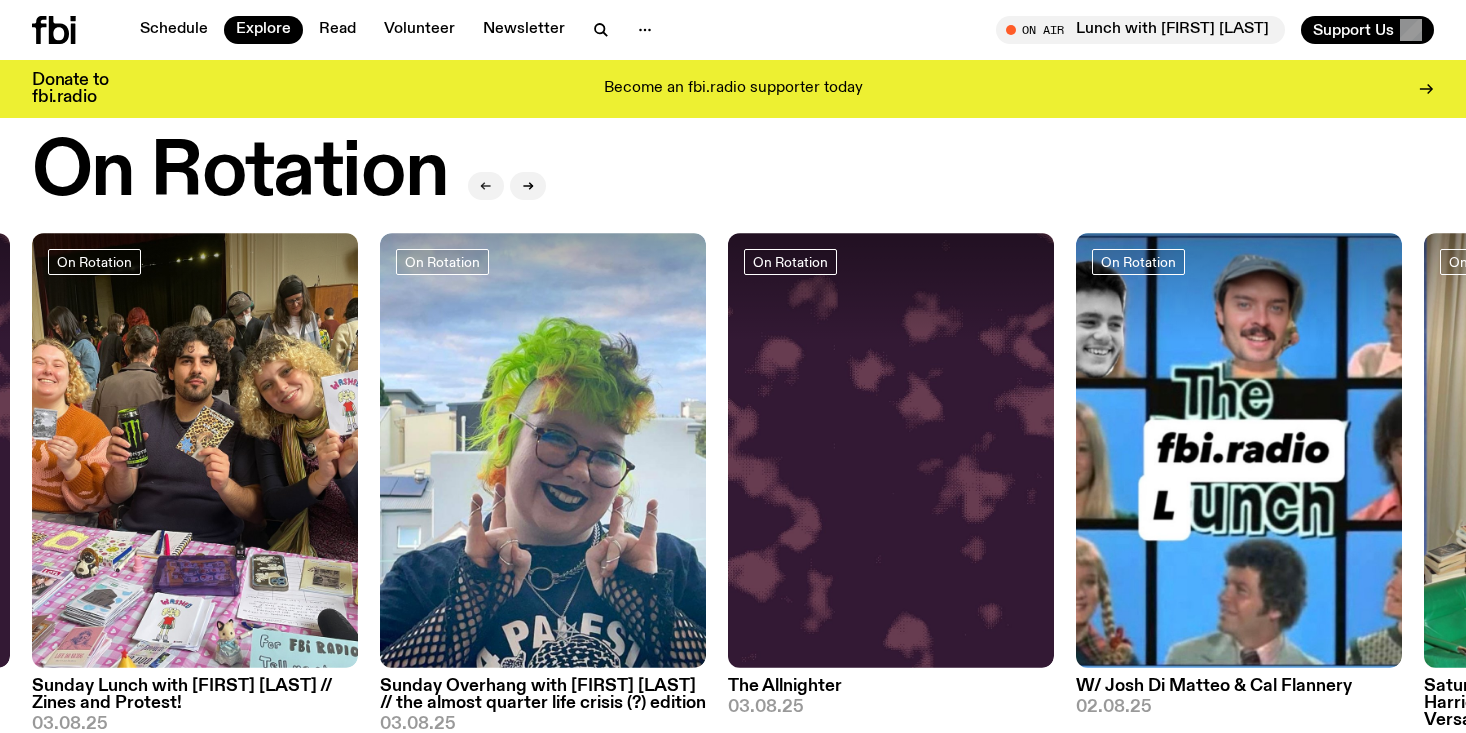 click 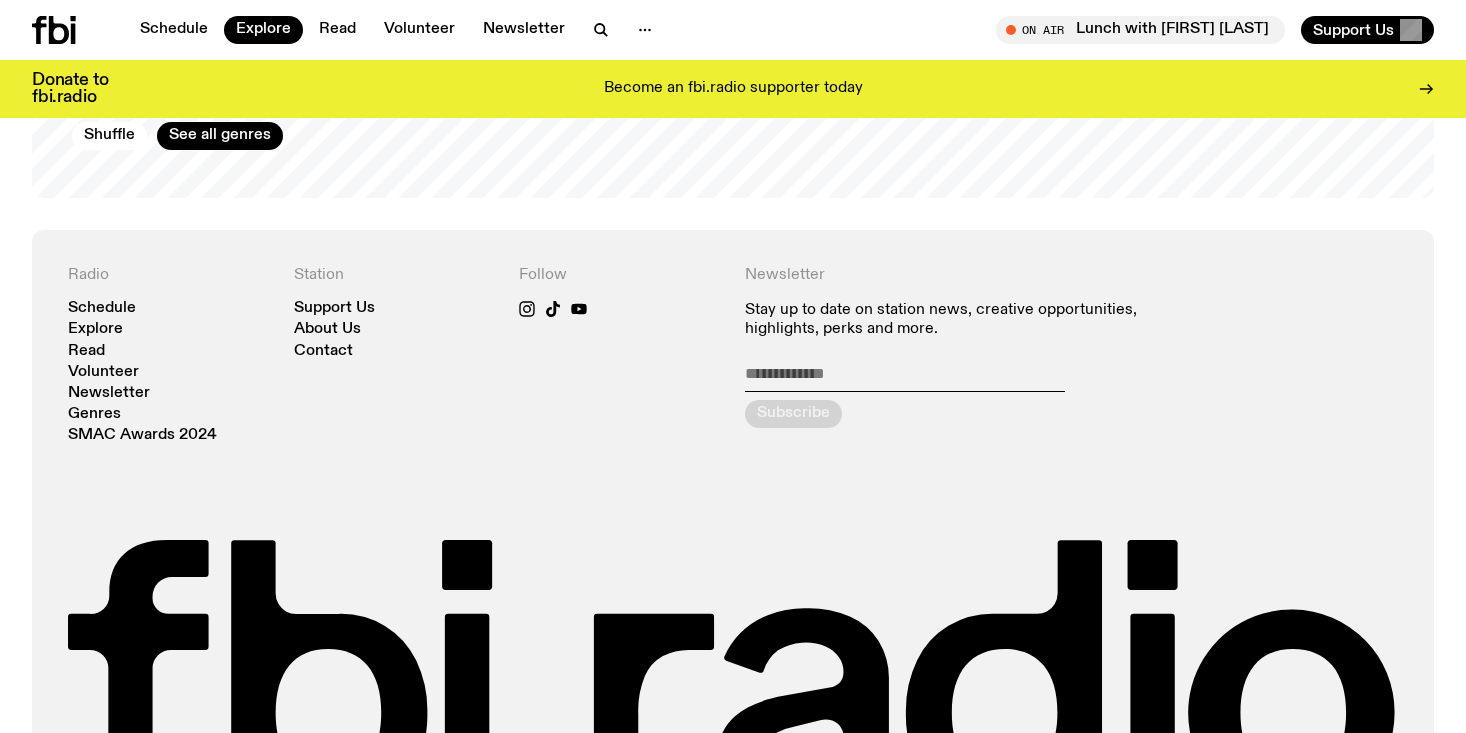 scroll, scrollTop: 3680, scrollLeft: 0, axis: vertical 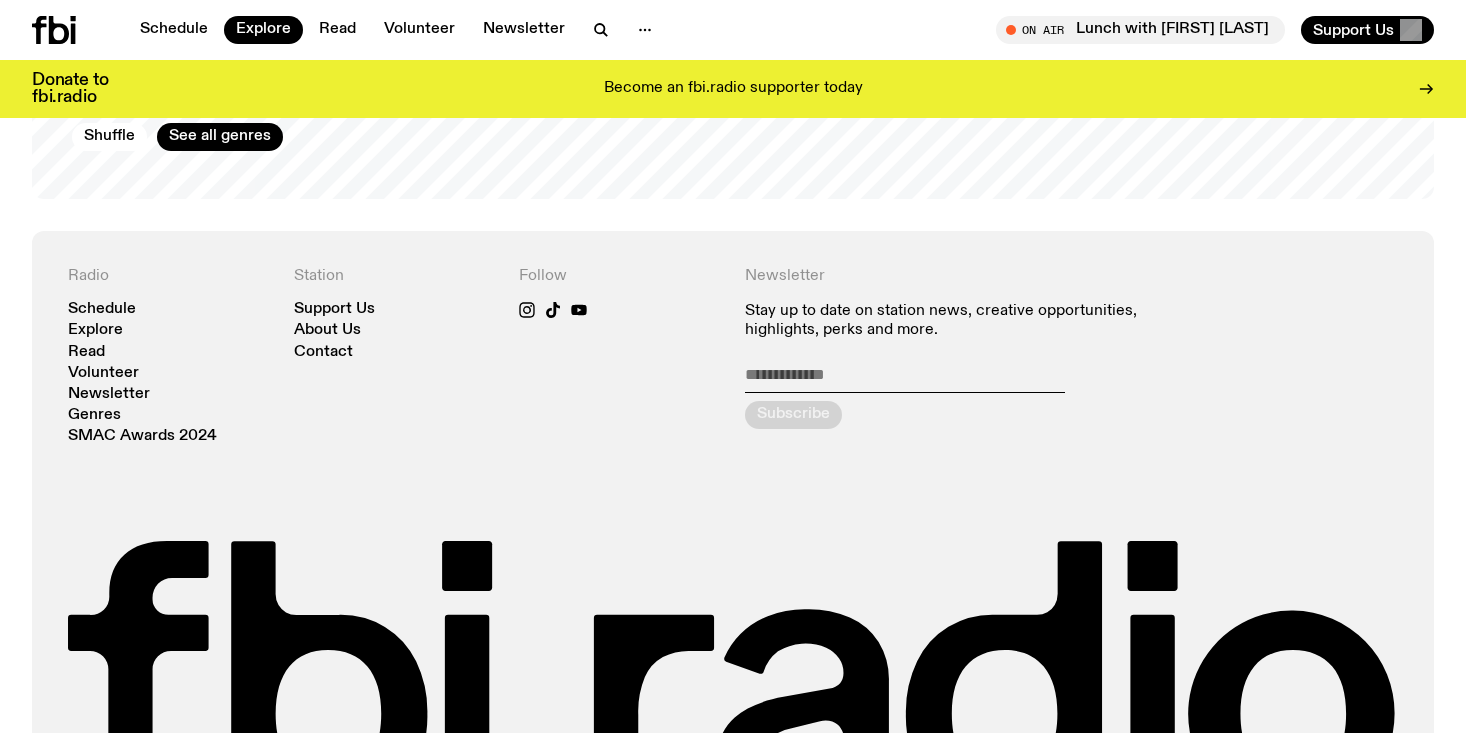 click at bounding box center (905, 379) 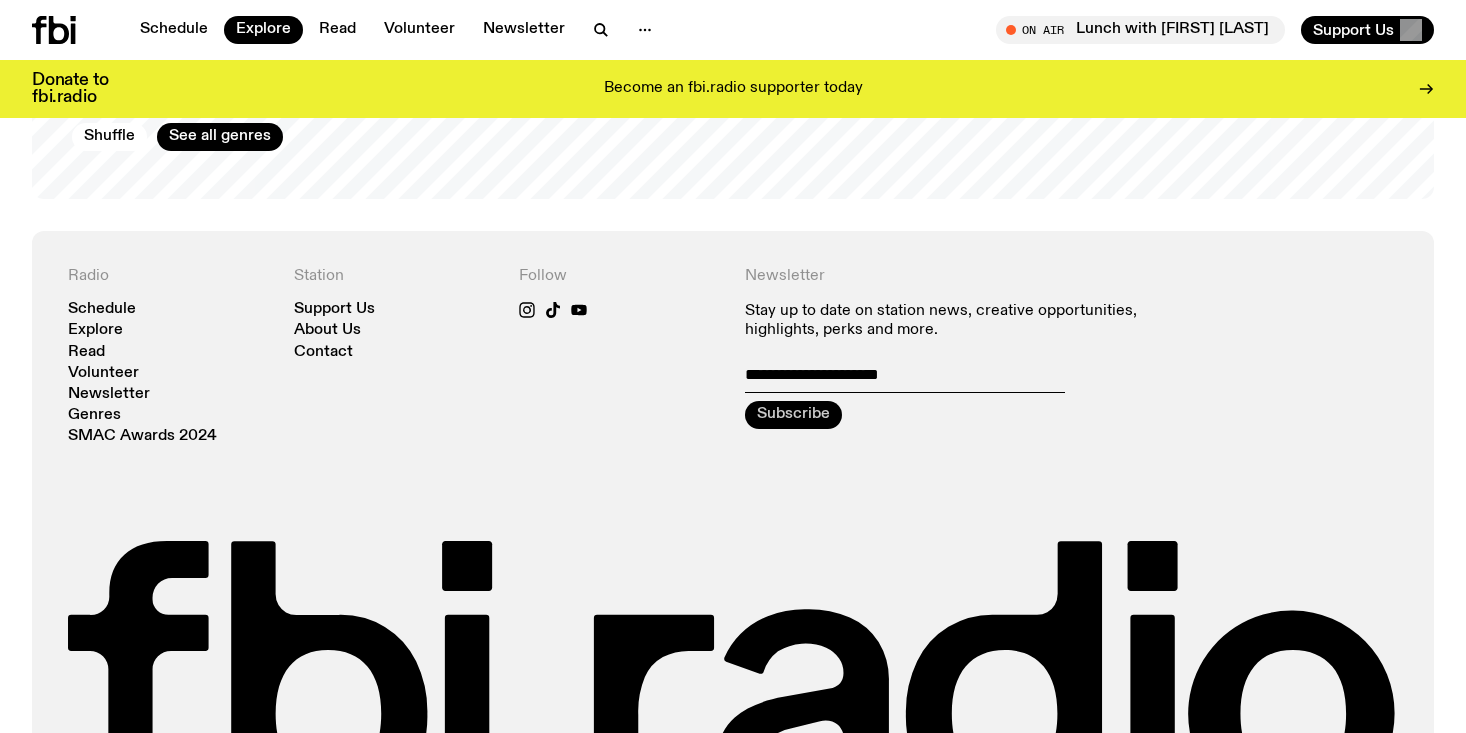 type on "**********" 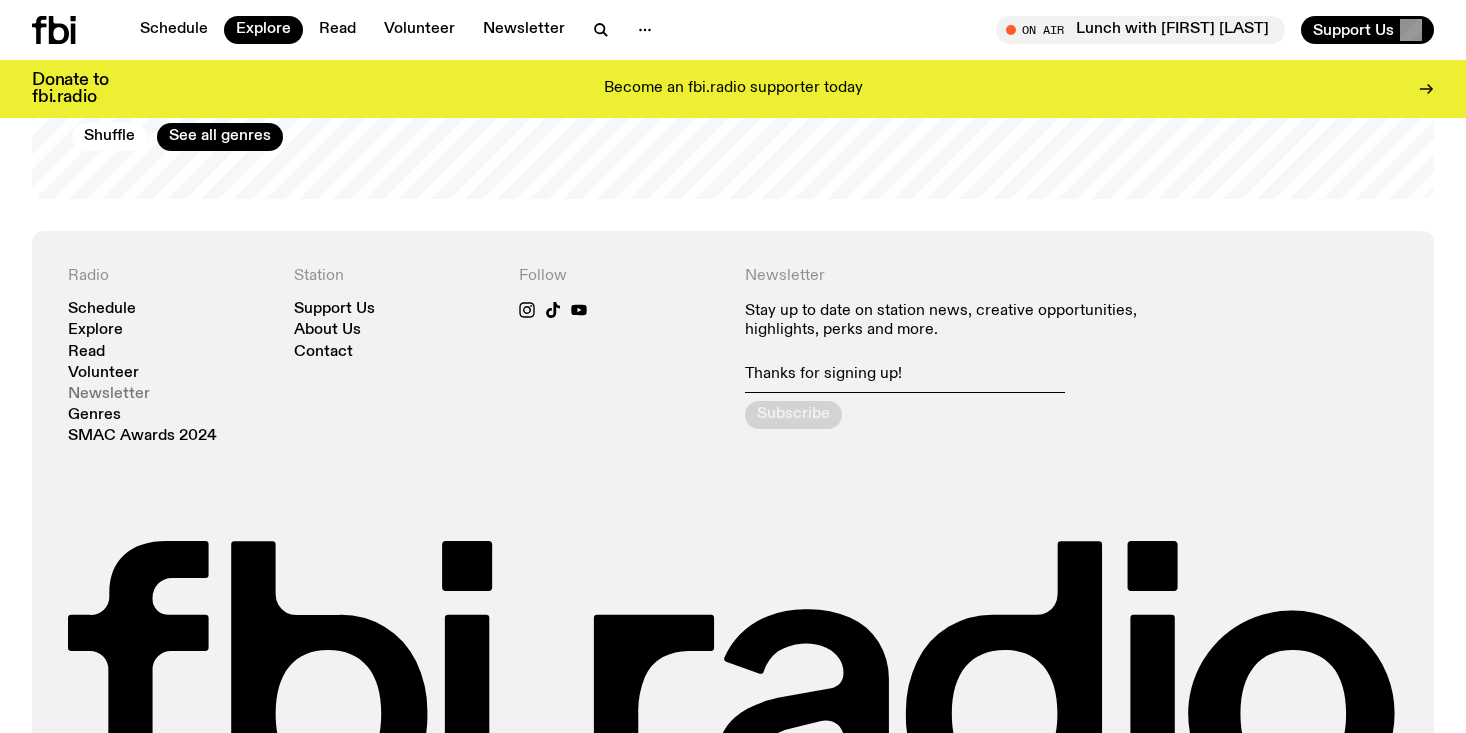 click on "Newsletter" 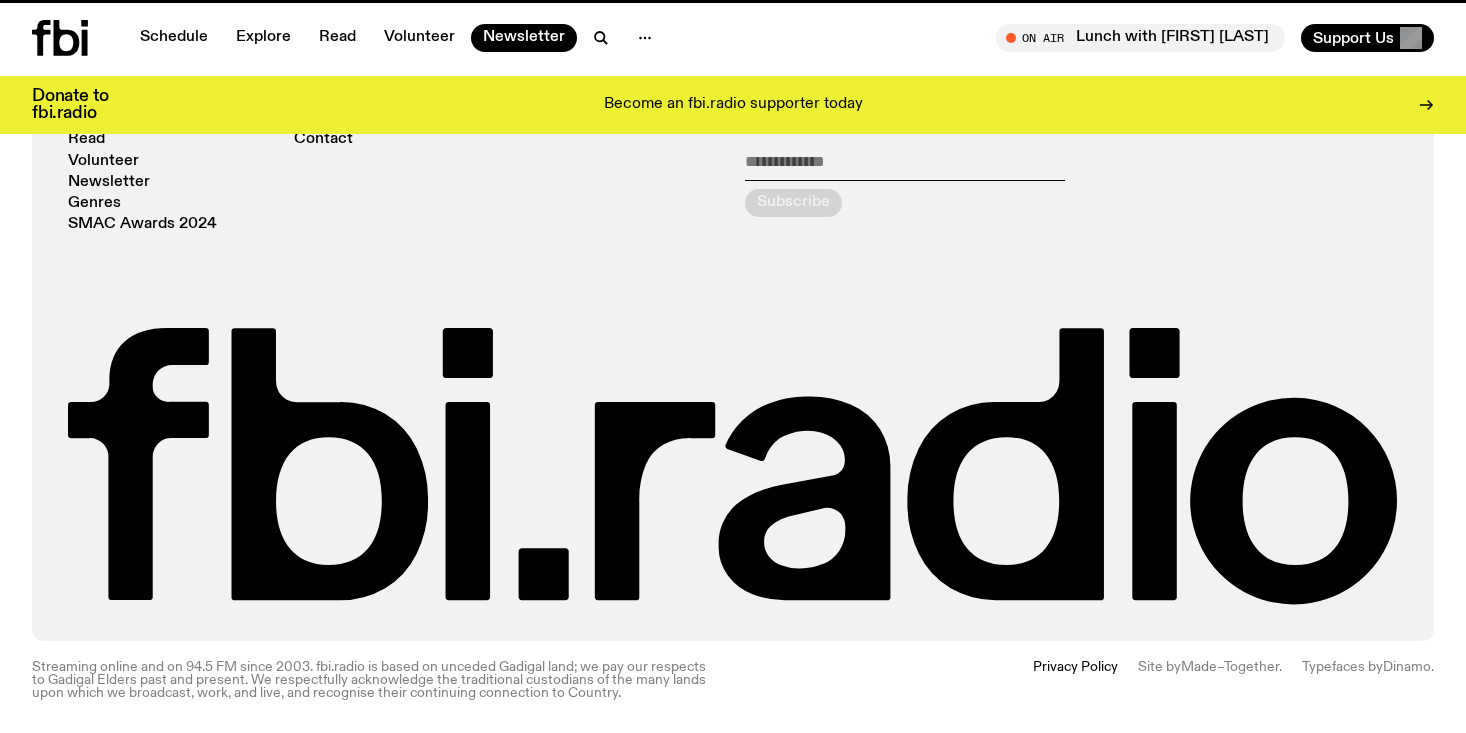 scroll, scrollTop: 0, scrollLeft: 0, axis: both 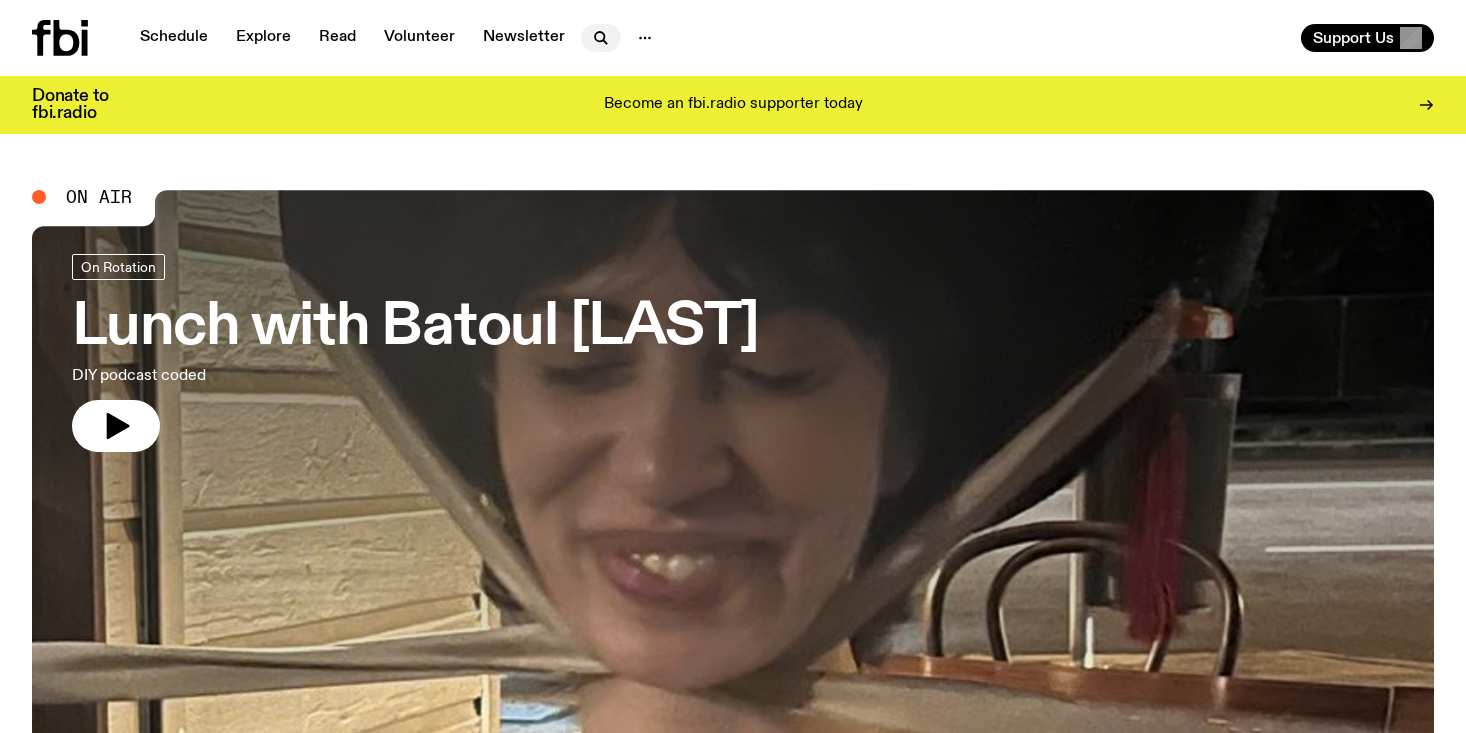 click 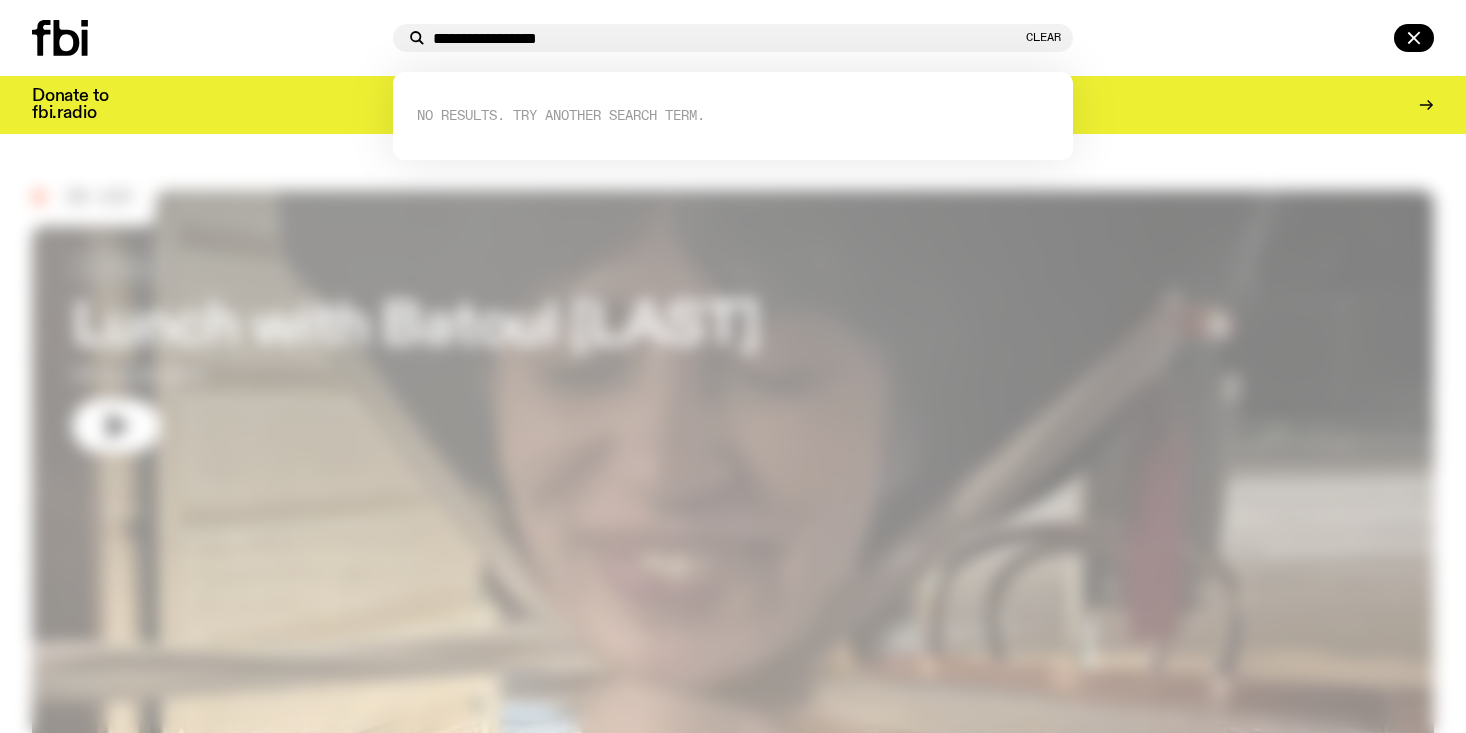 type on "**********" 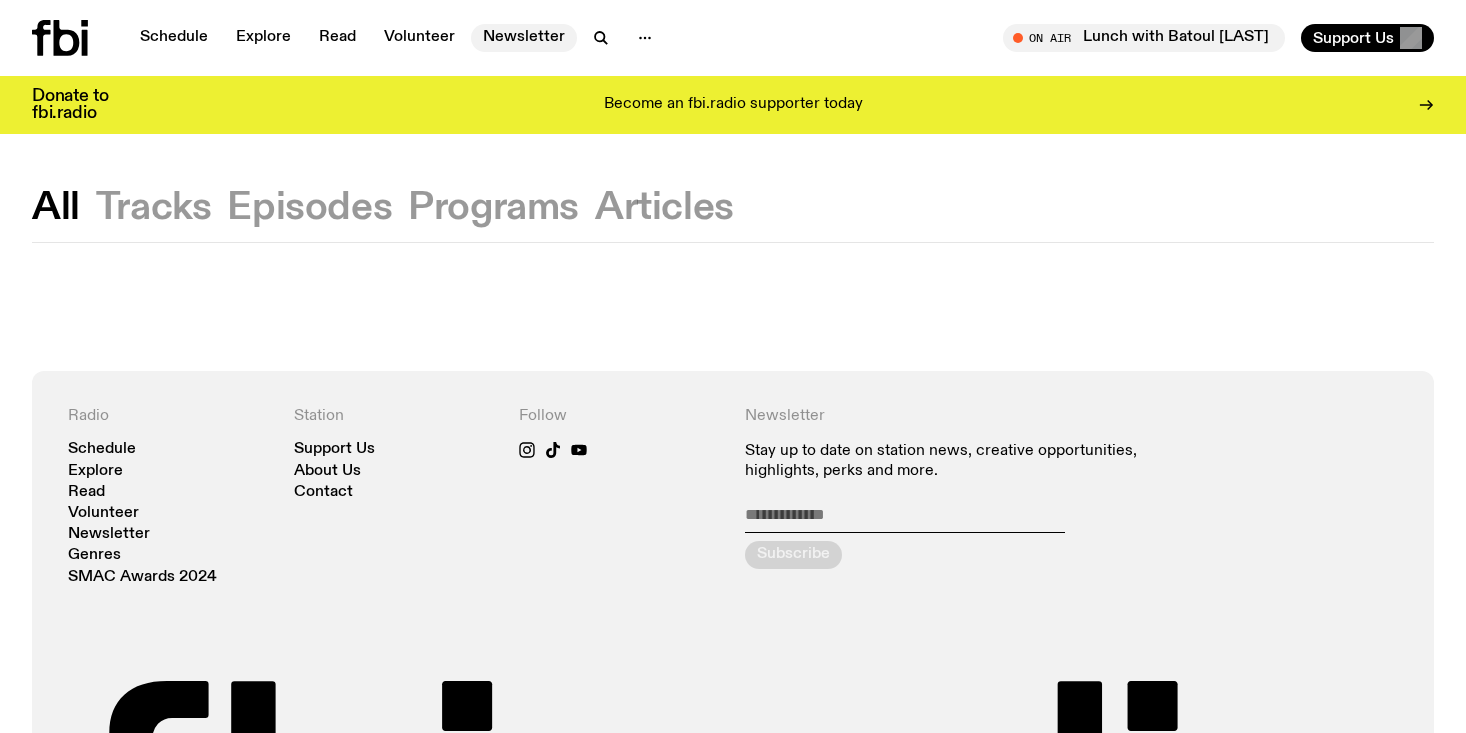 click on "Newsletter" 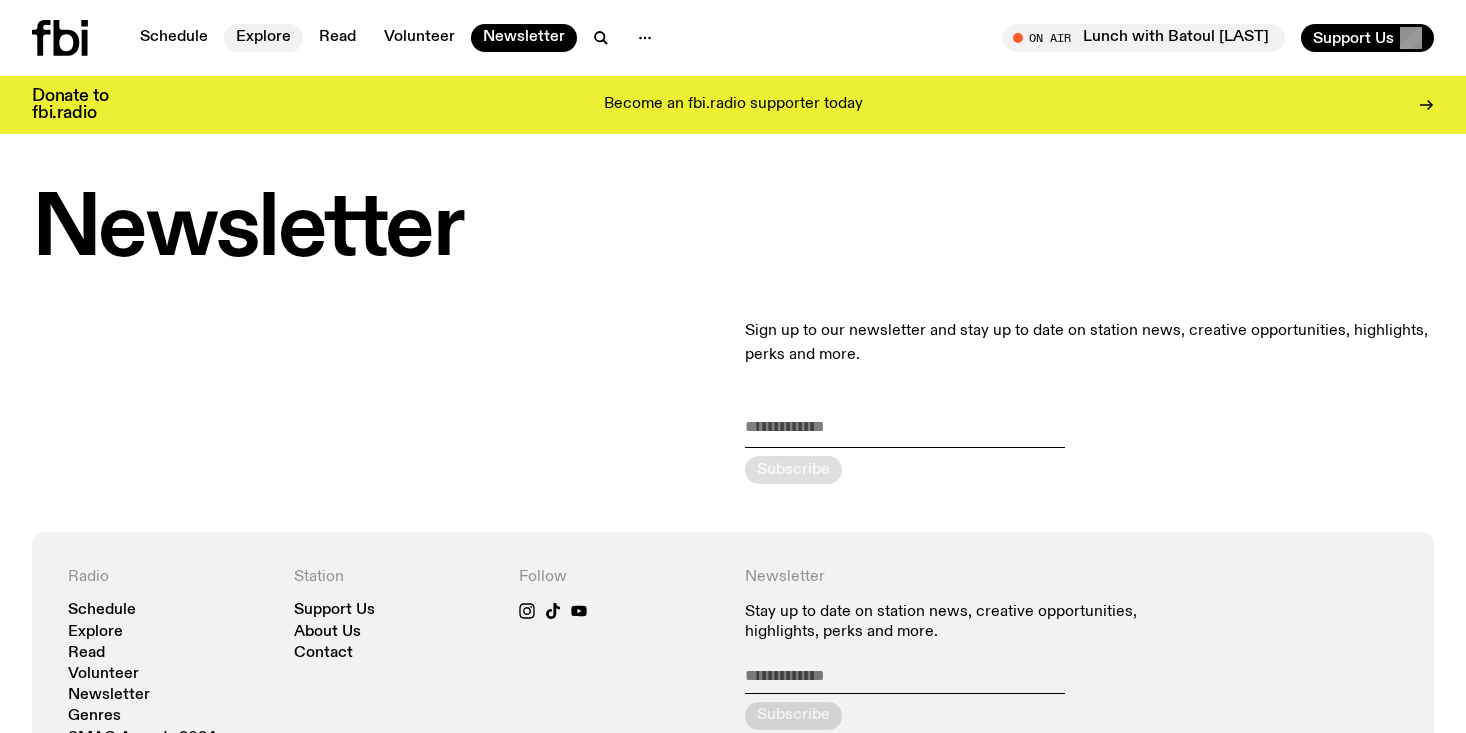 click on "Explore" 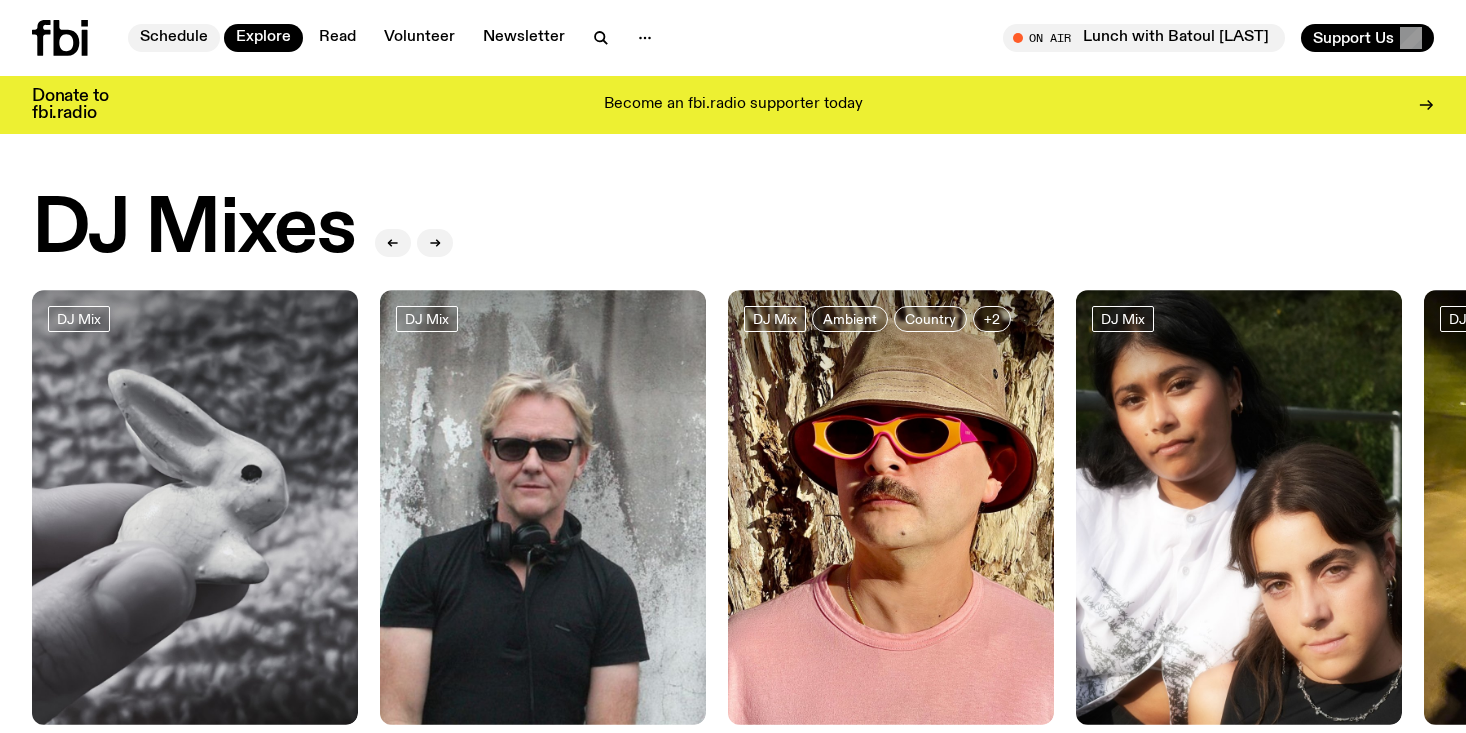 click on "Schedule" 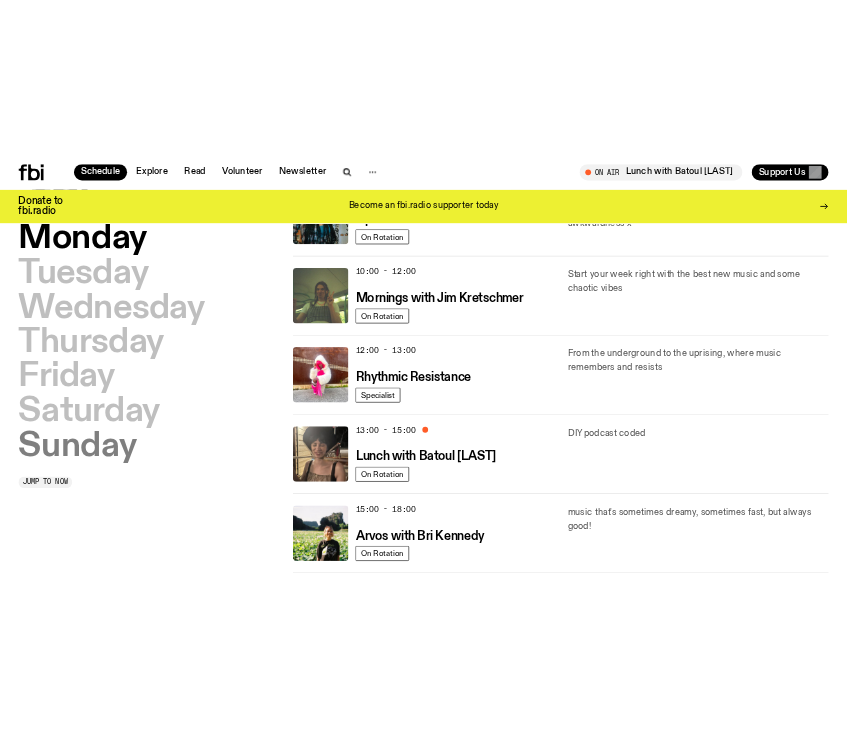 scroll, scrollTop: 0, scrollLeft: 0, axis: both 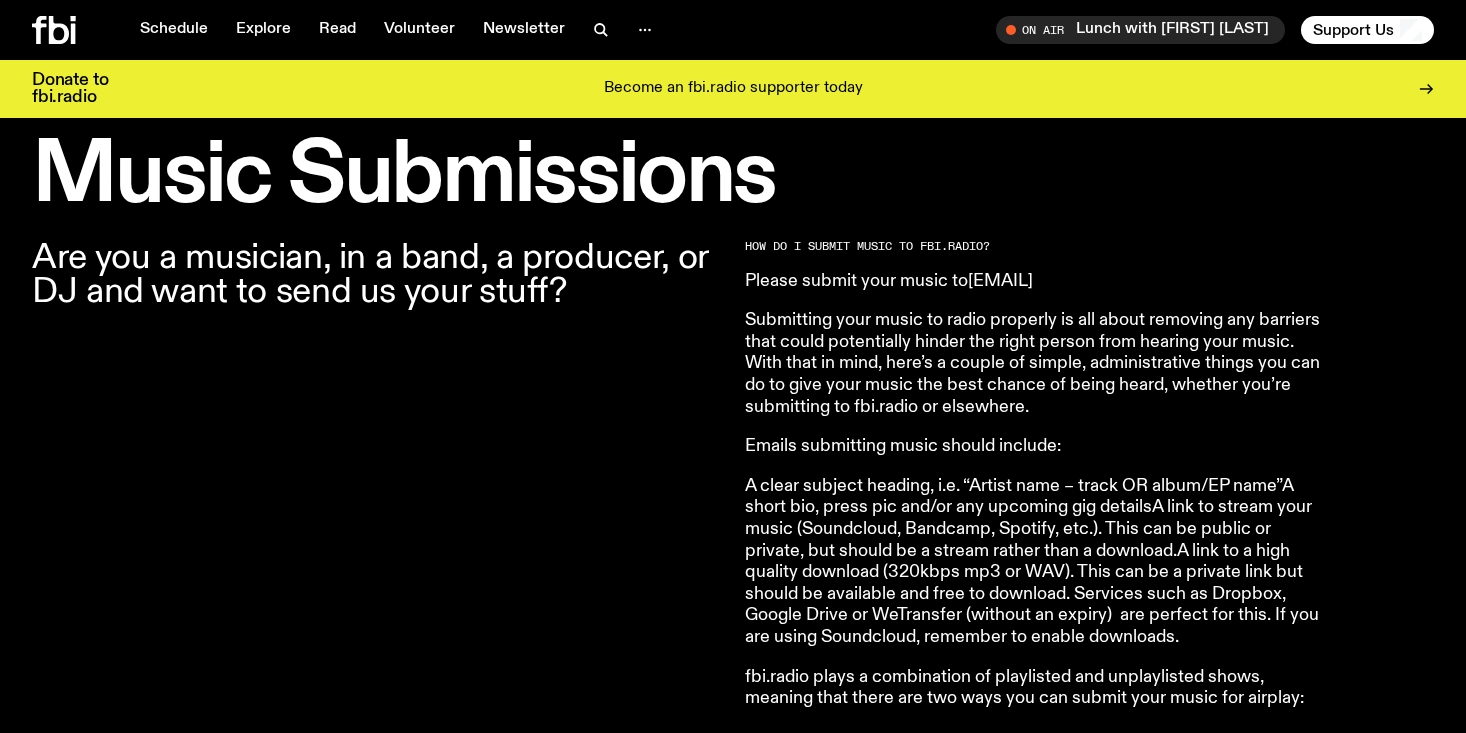 drag, startPoint x: 1199, startPoint y: 277, endPoint x: 974, endPoint y: 279, distance: 225.0089 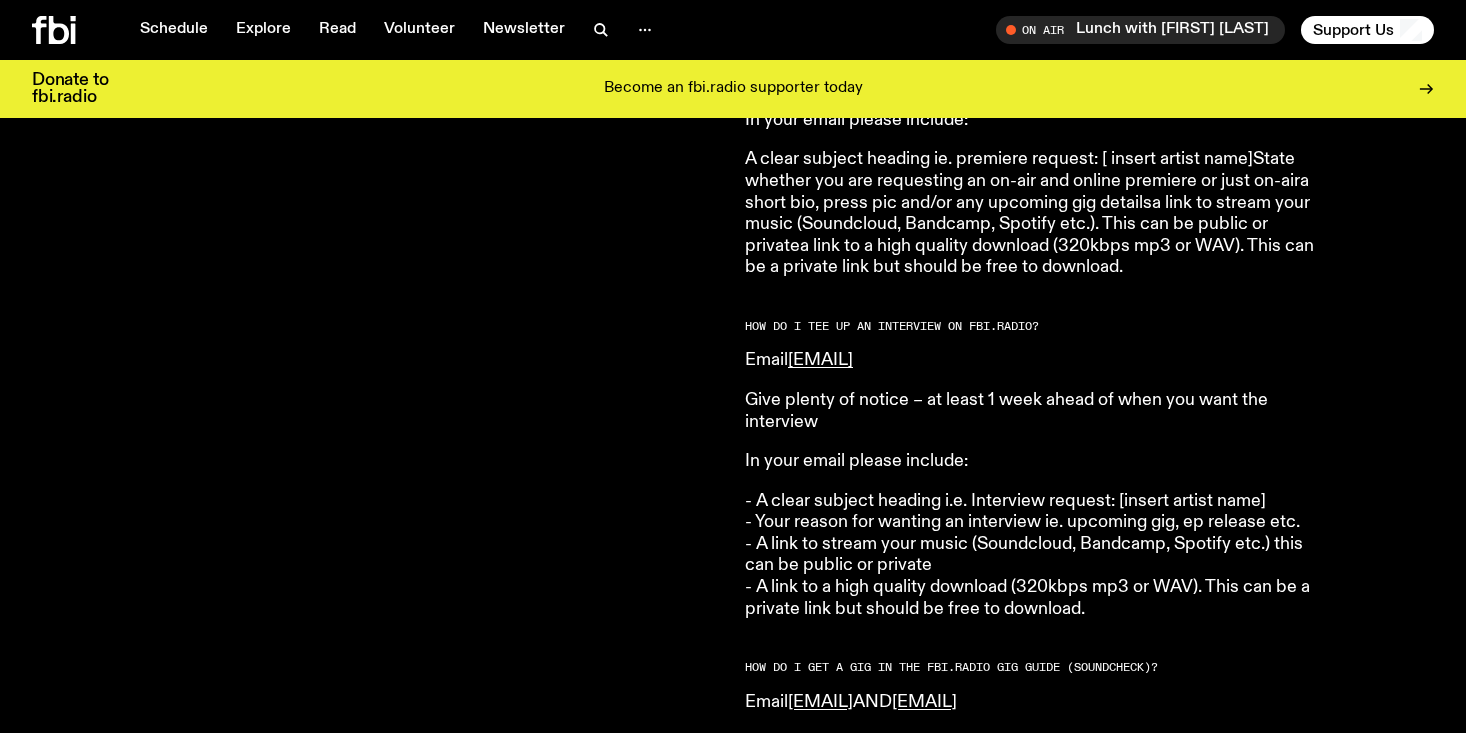 scroll, scrollTop: 2384, scrollLeft: 0, axis: vertical 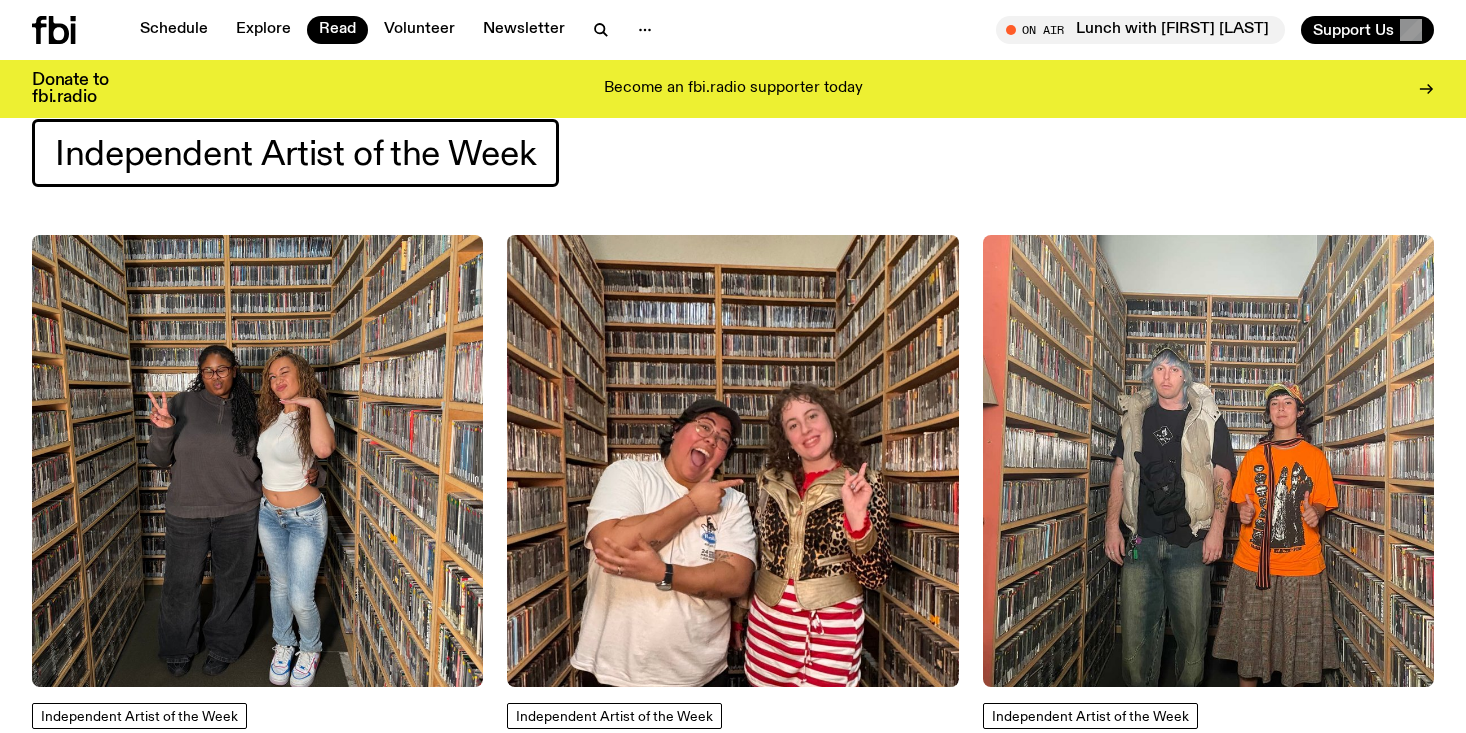 click on "Independent Artist of the Week" at bounding box center [295, 153] 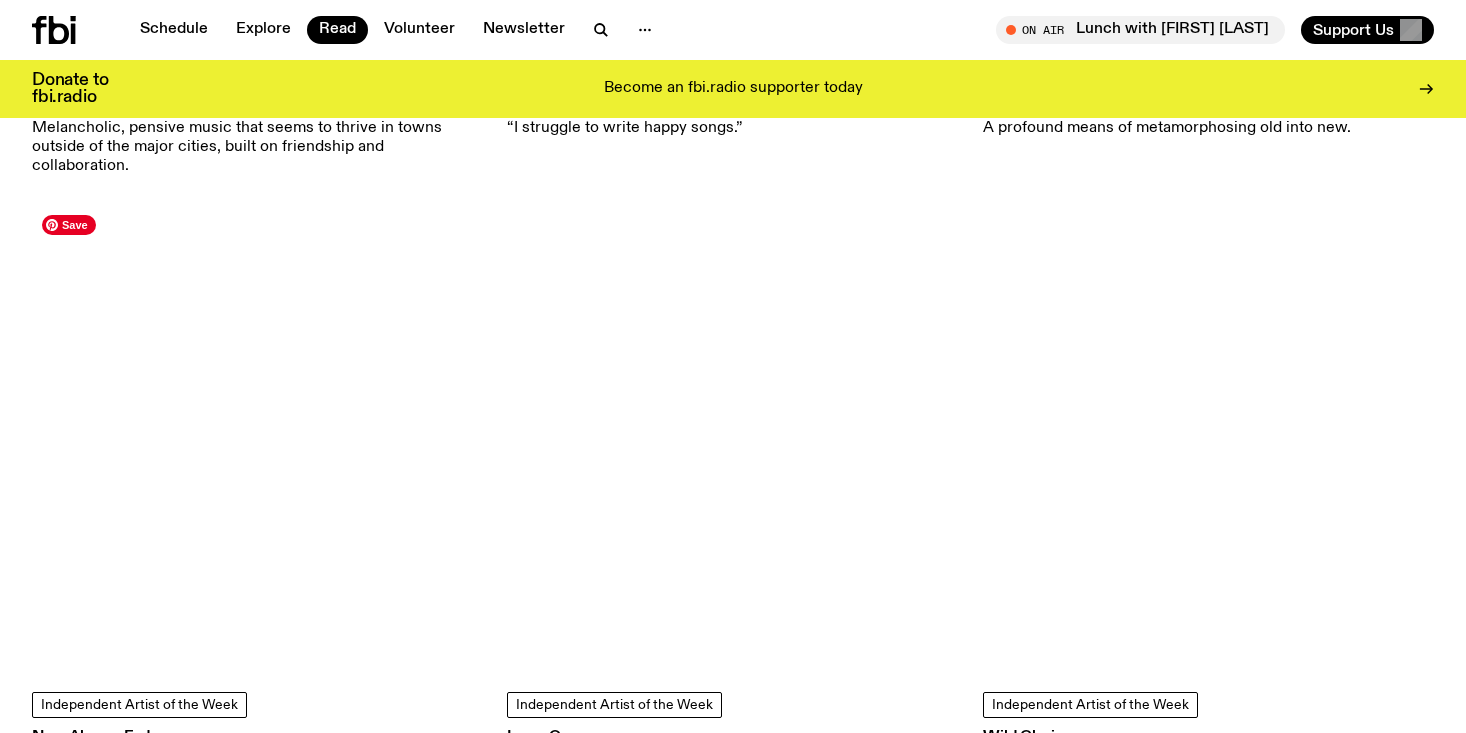 scroll, scrollTop: 2036, scrollLeft: 0, axis: vertical 